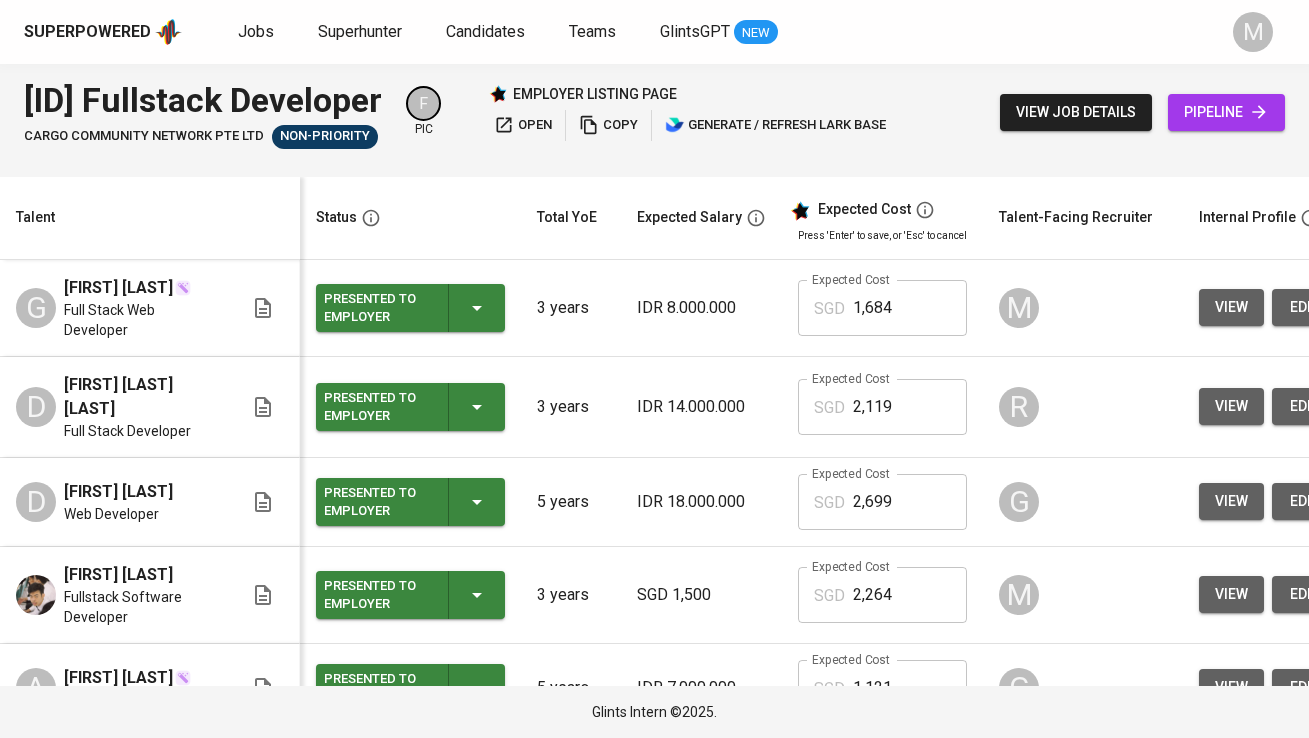 scroll, scrollTop: 0, scrollLeft: 0, axis: both 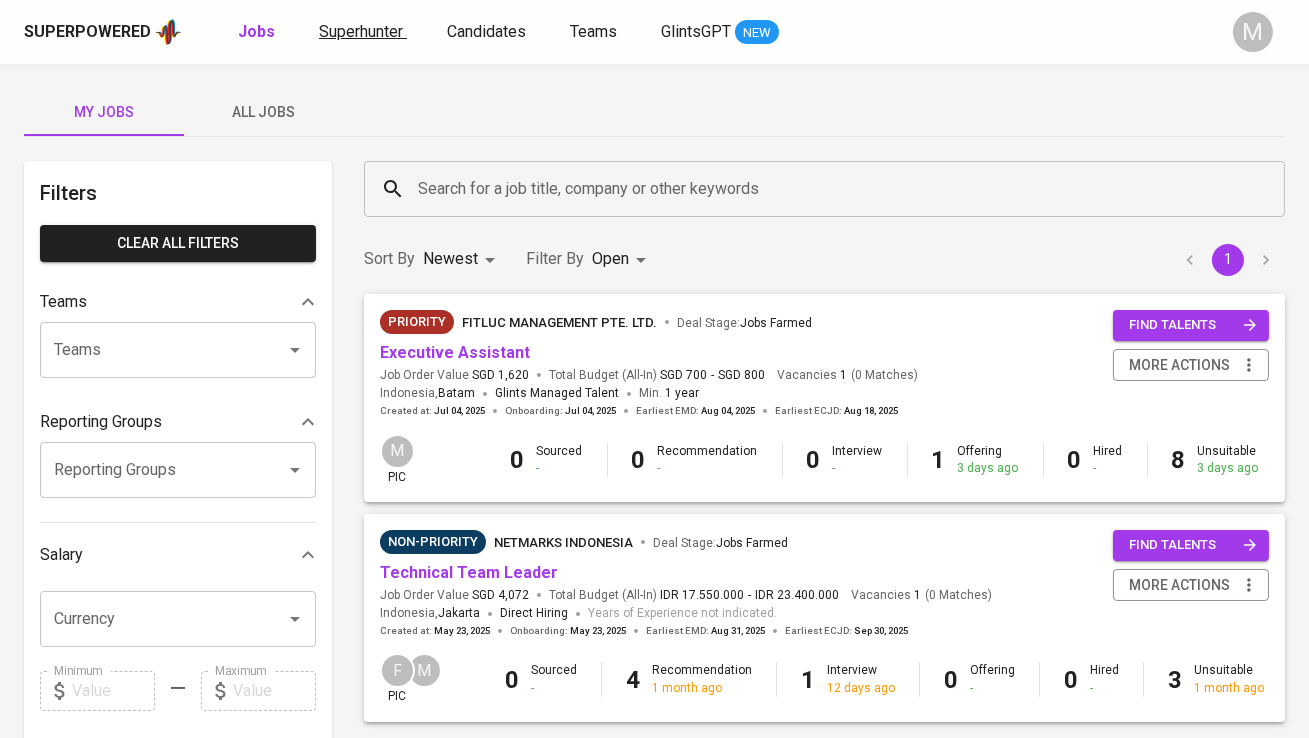 click on "Superhunter" at bounding box center (361, 31) 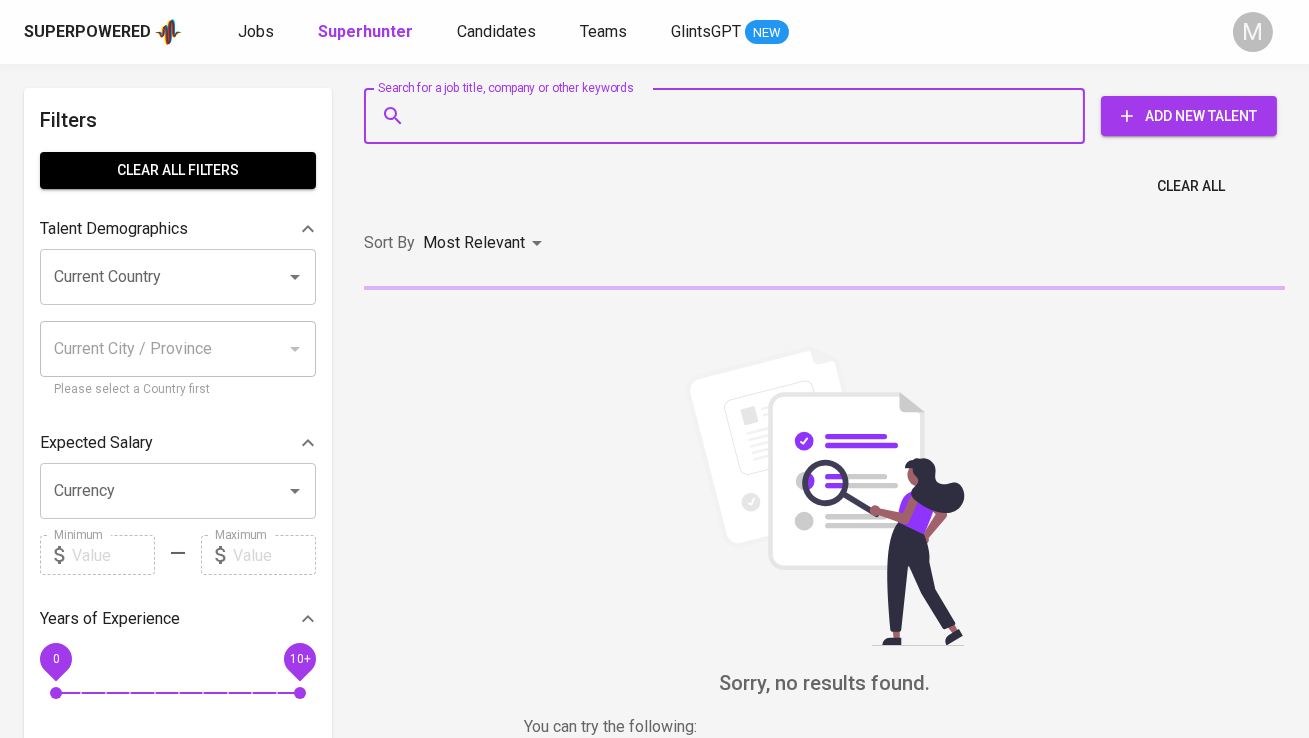 click on "Search for a job title, company or other keywords" at bounding box center [729, 116] 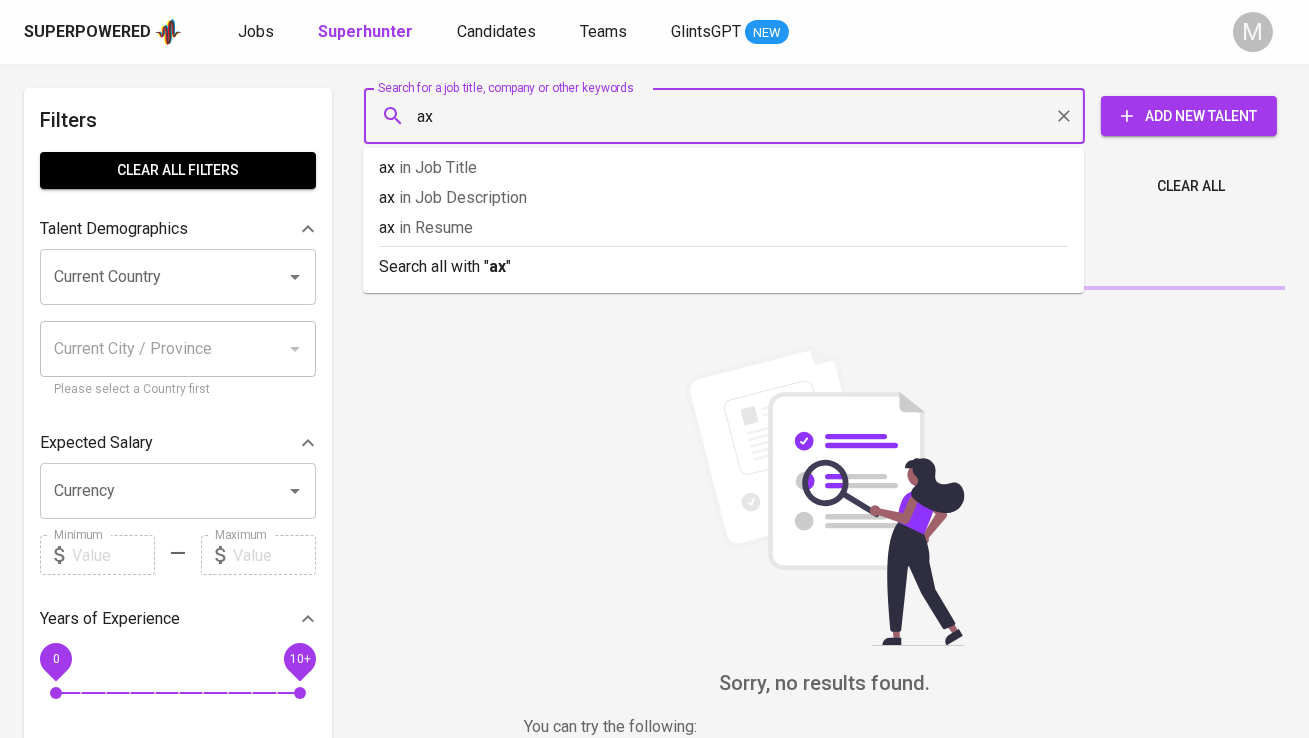 type on "axr" 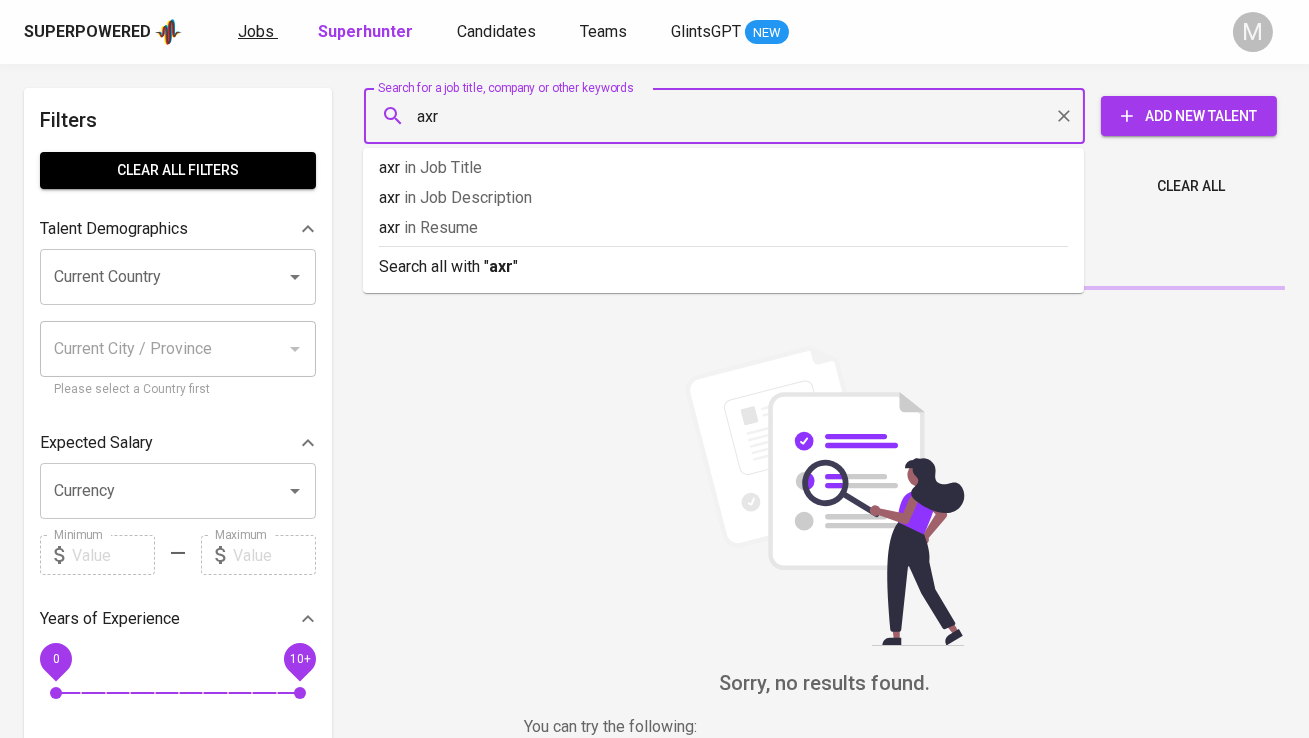 click on "Jobs" at bounding box center [256, 31] 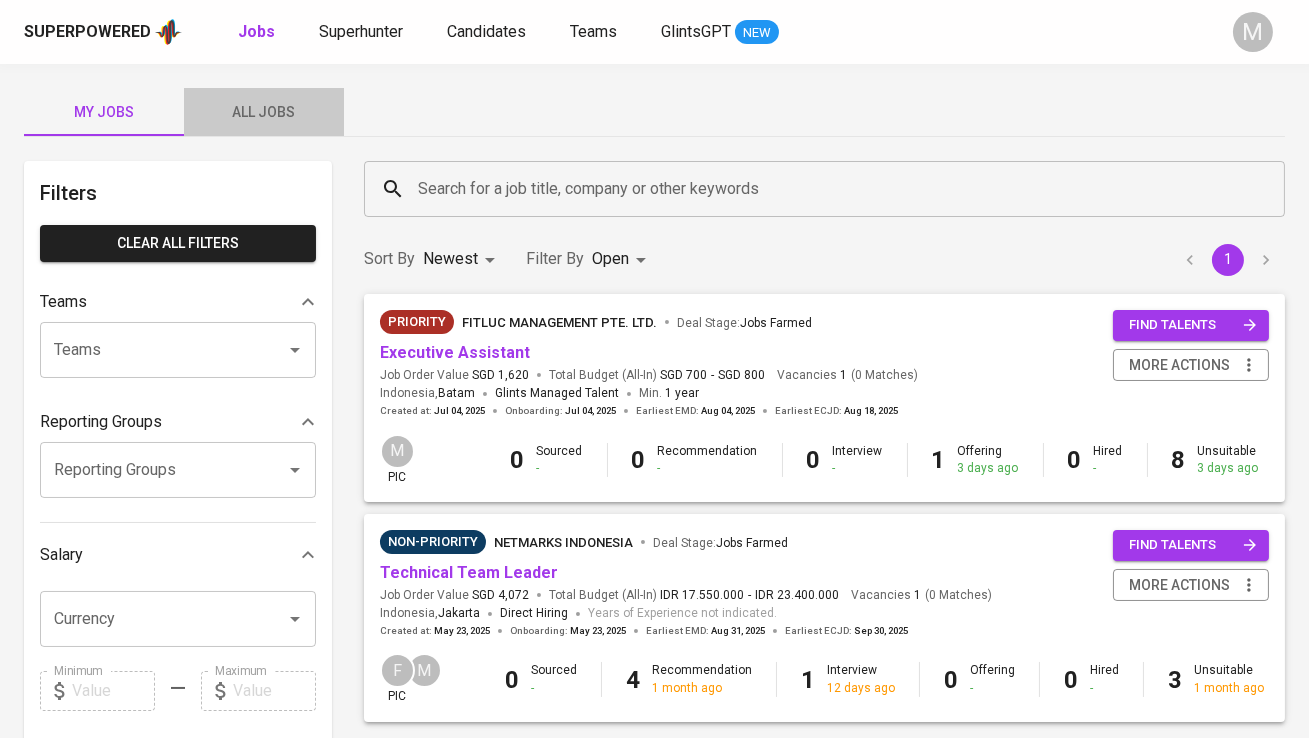 click on "All Jobs" at bounding box center [264, 112] 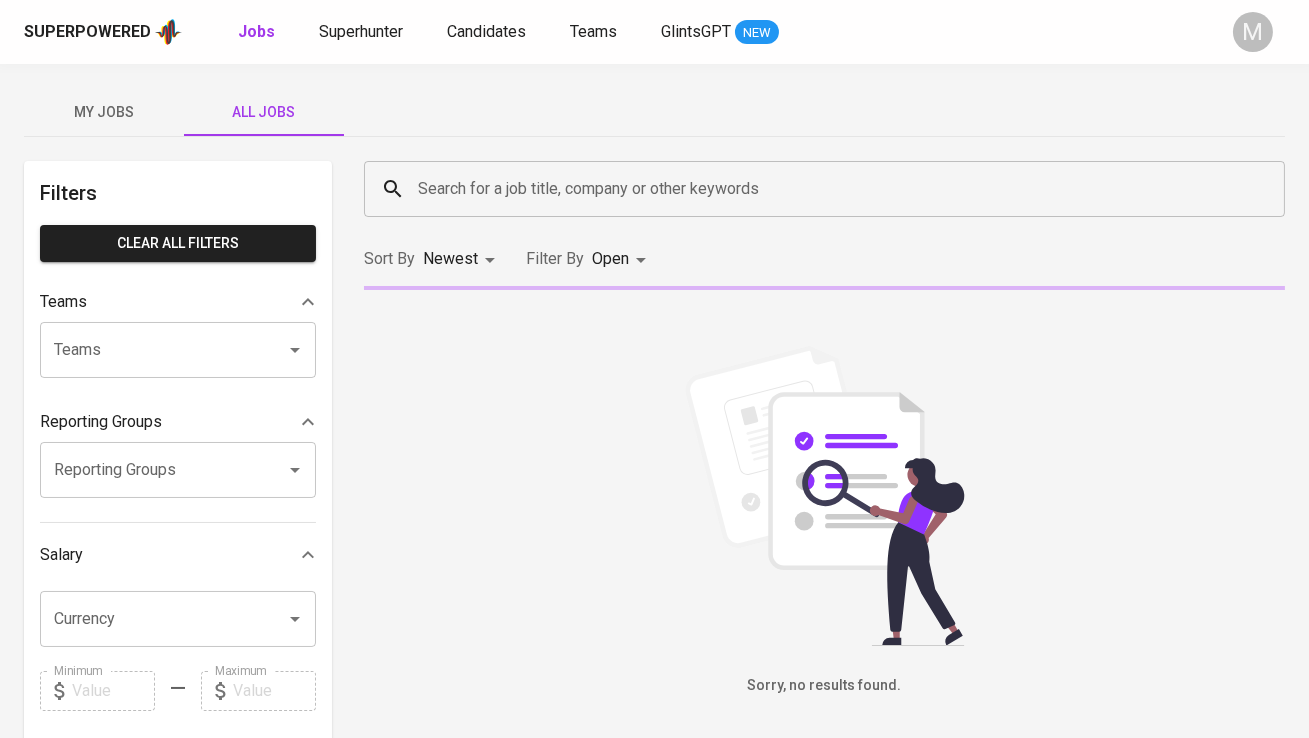 click on "Search for a job title, company or other keywords" at bounding box center [829, 189] 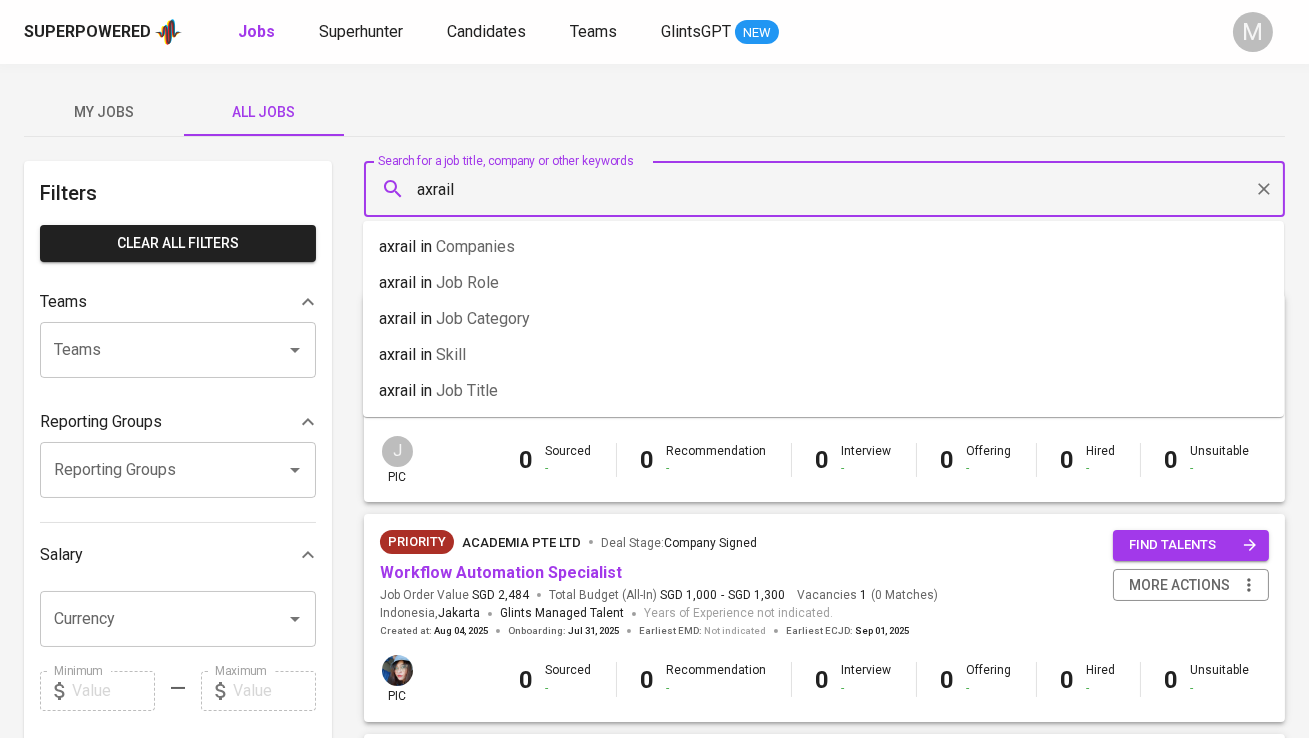type on "axrail" 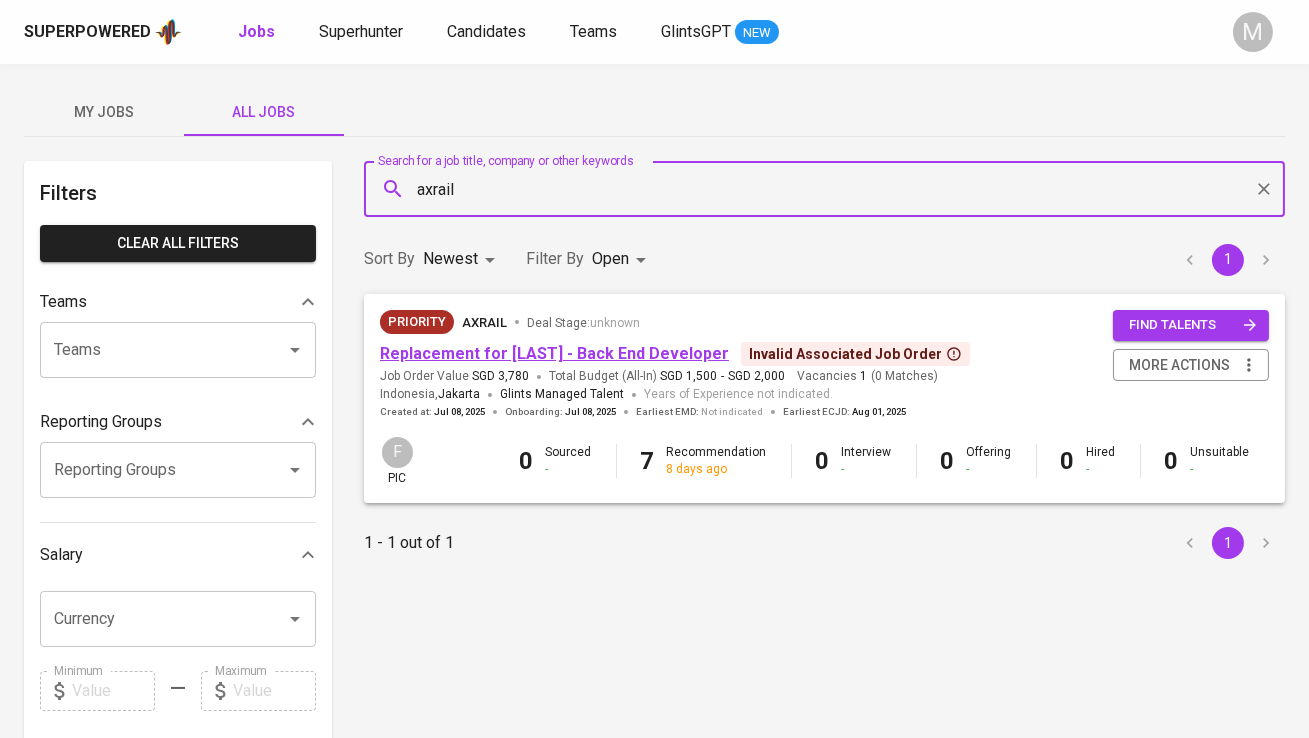 click on "Replacement for Syakur Rahman - Back End Developer" at bounding box center (554, 353) 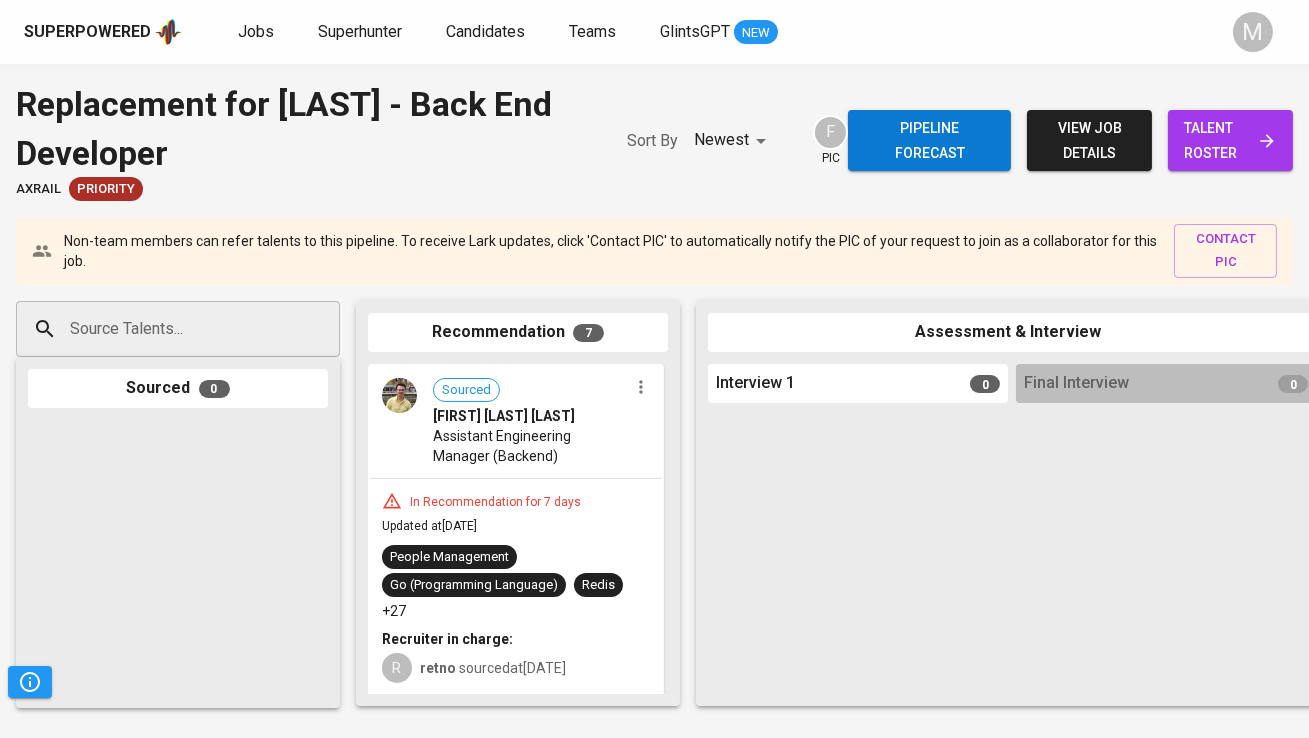 click on "talent roster" at bounding box center (1230, 140) 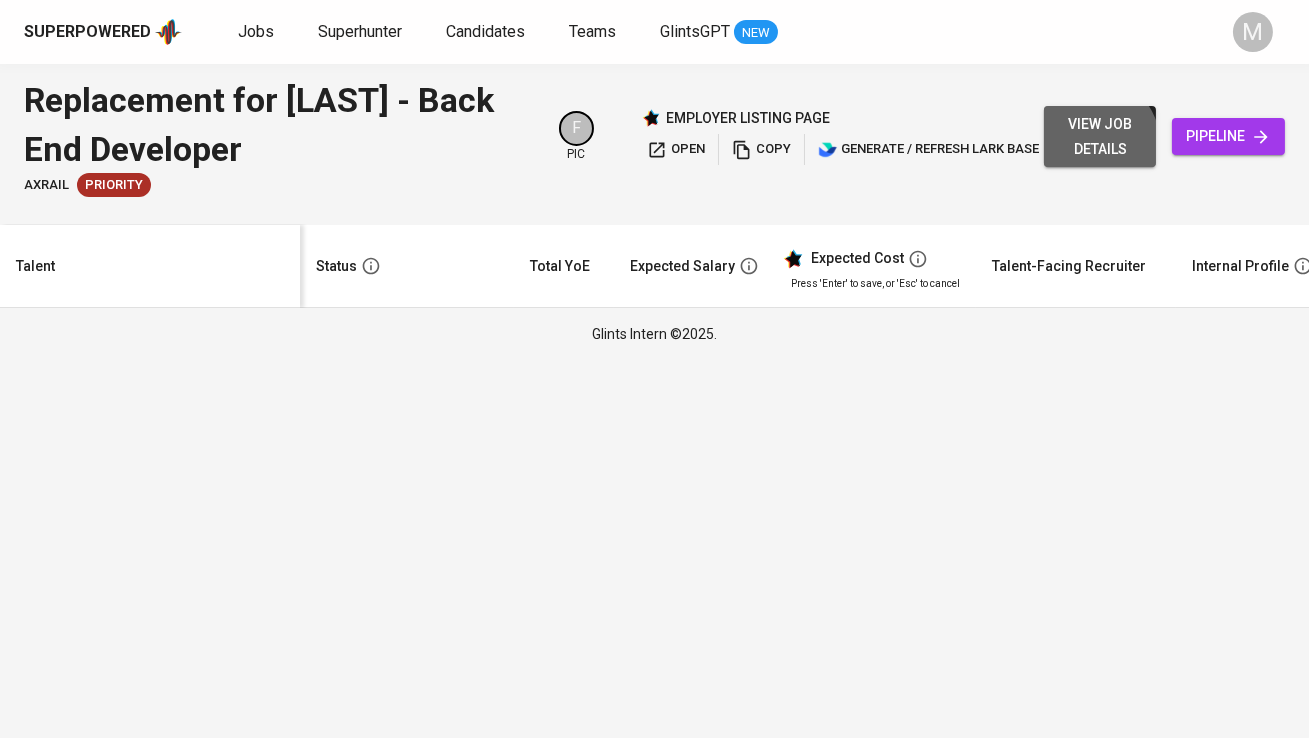 click on "view job details" at bounding box center [1100, 136] 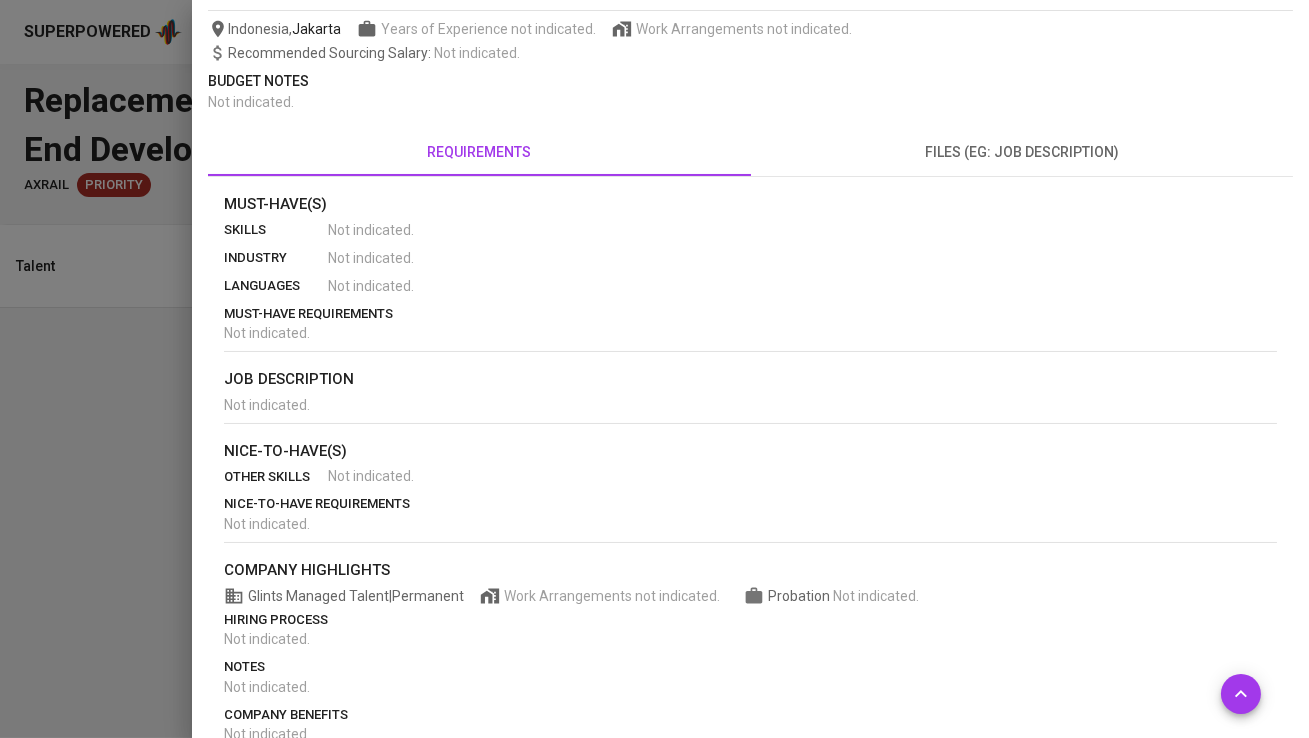 scroll, scrollTop: 327, scrollLeft: 0, axis: vertical 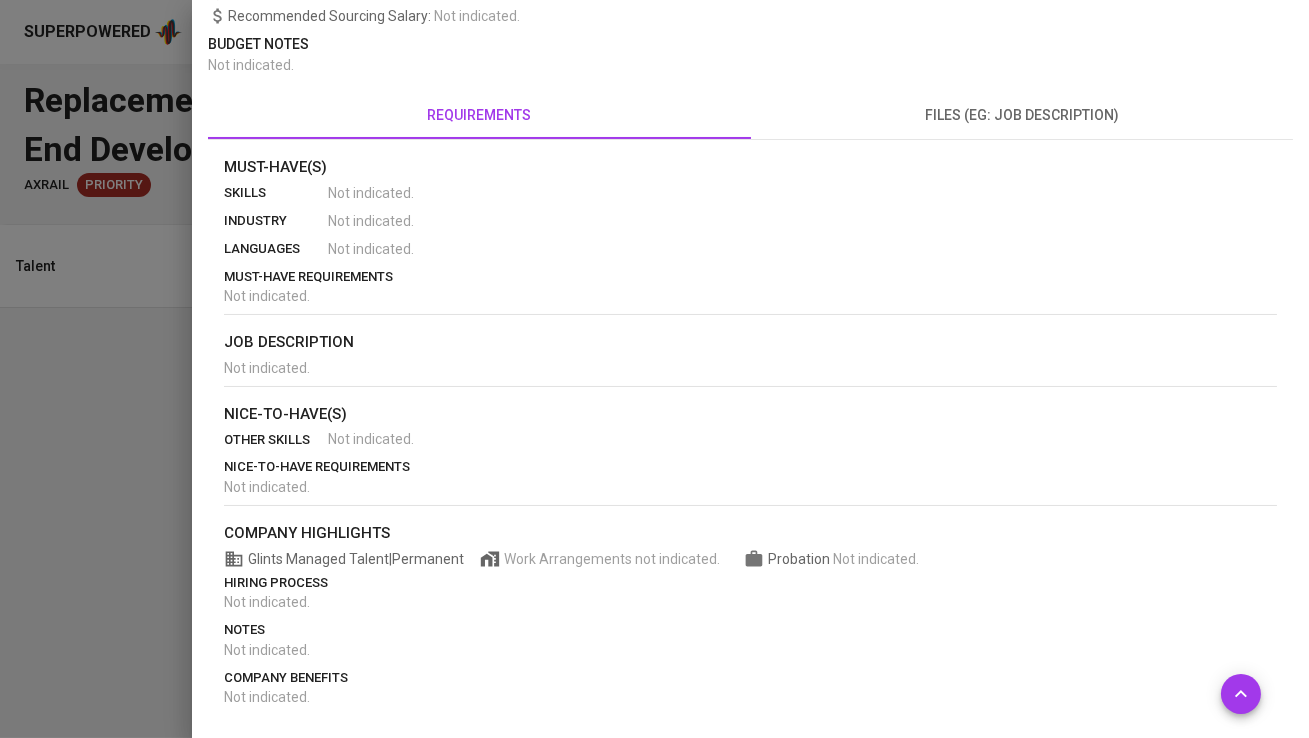 click on "files (eg: job description)" at bounding box center [1022, 115] 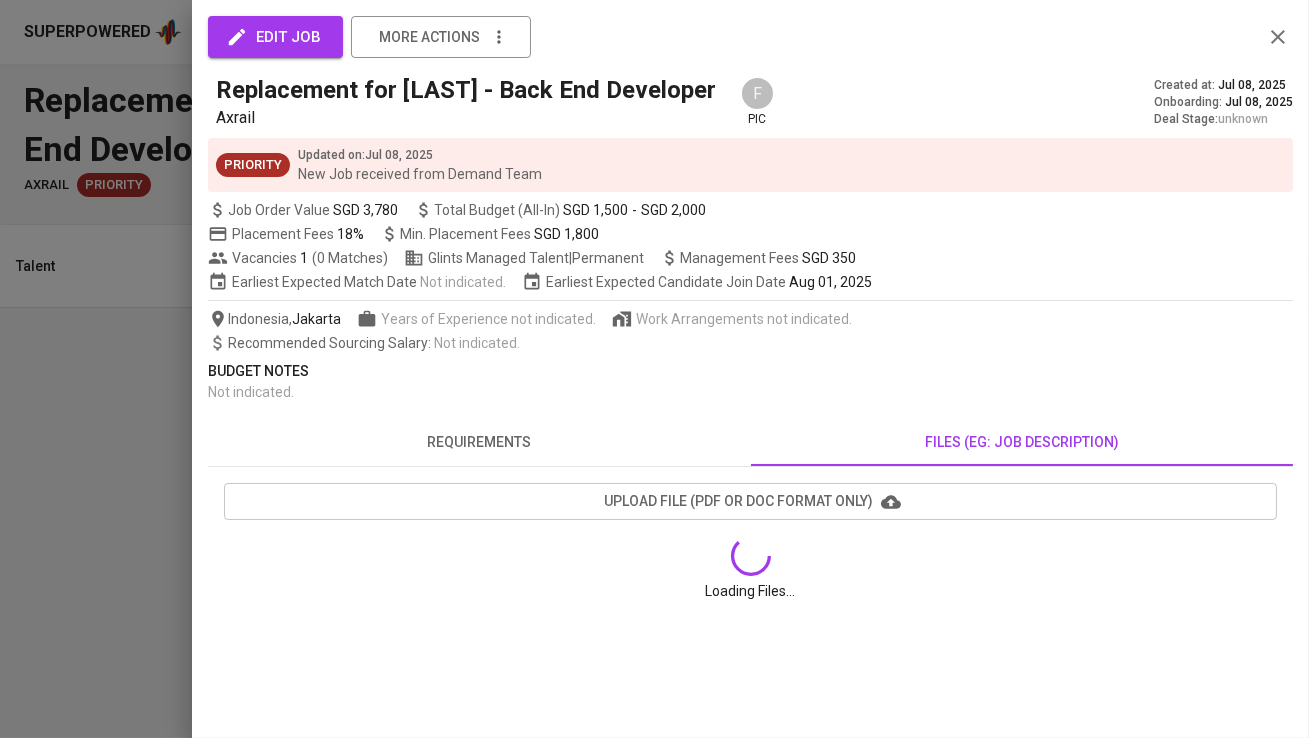 scroll, scrollTop: 0, scrollLeft: 0, axis: both 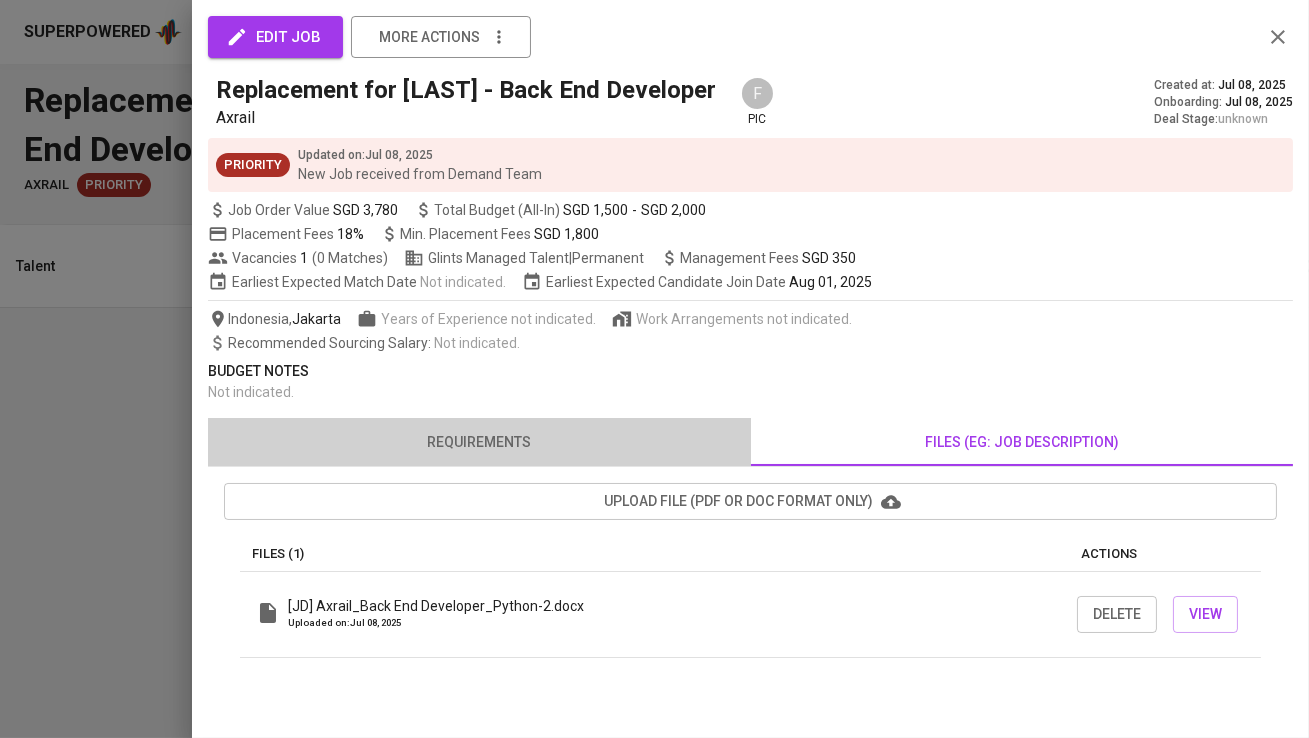 click on "requirements" at bounding box center [479, 442] 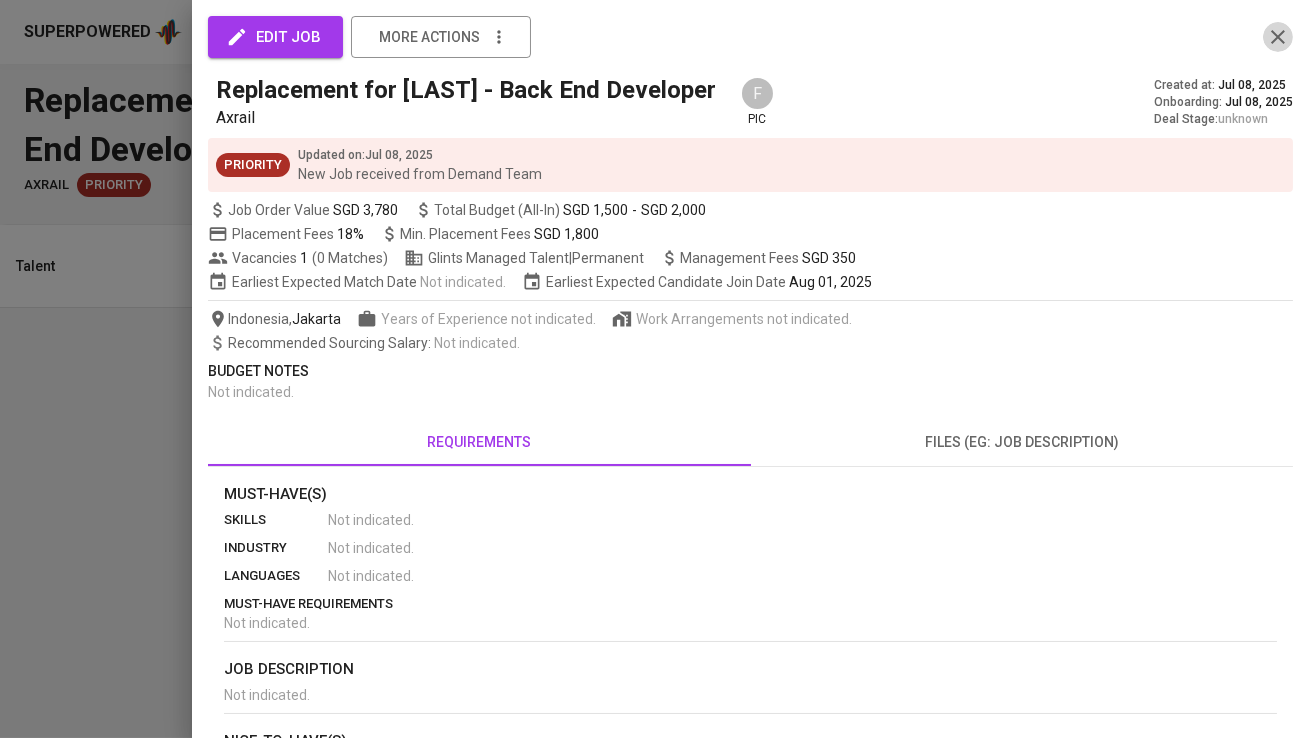 click 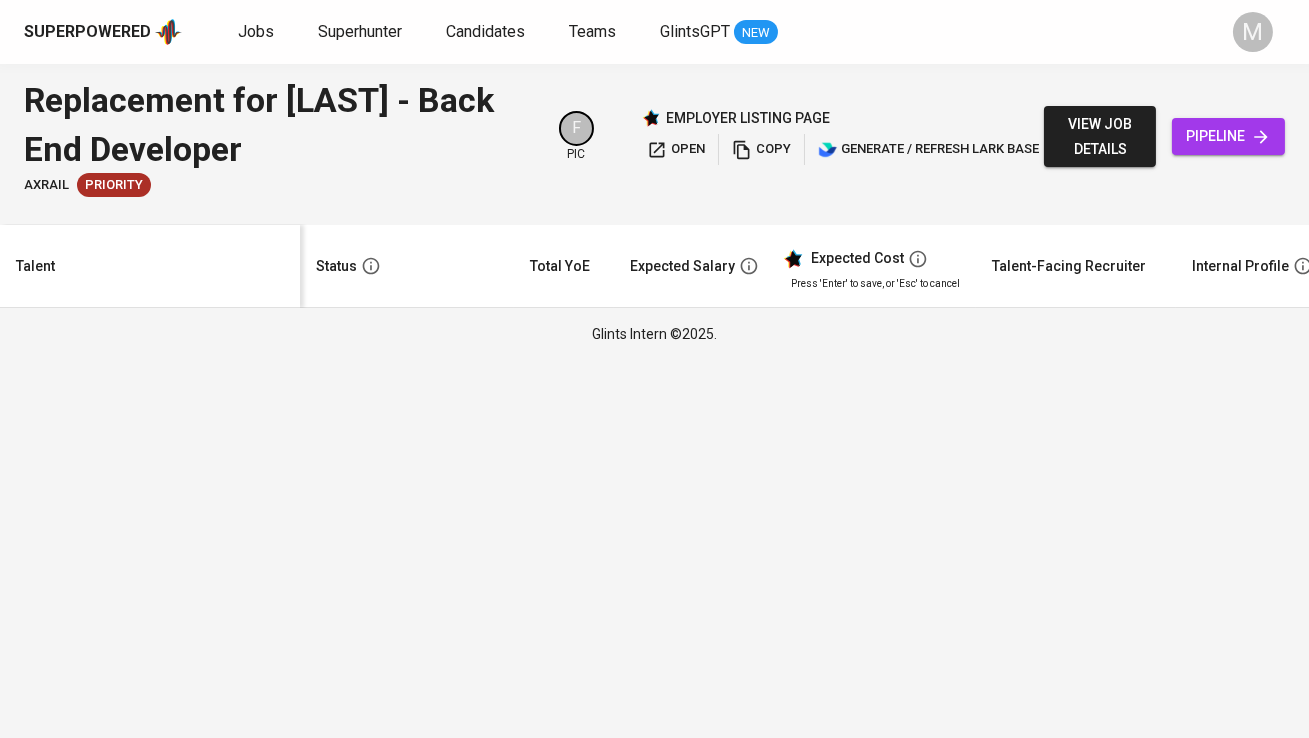 click on "pipeline" at bounding box center (1228, 136) 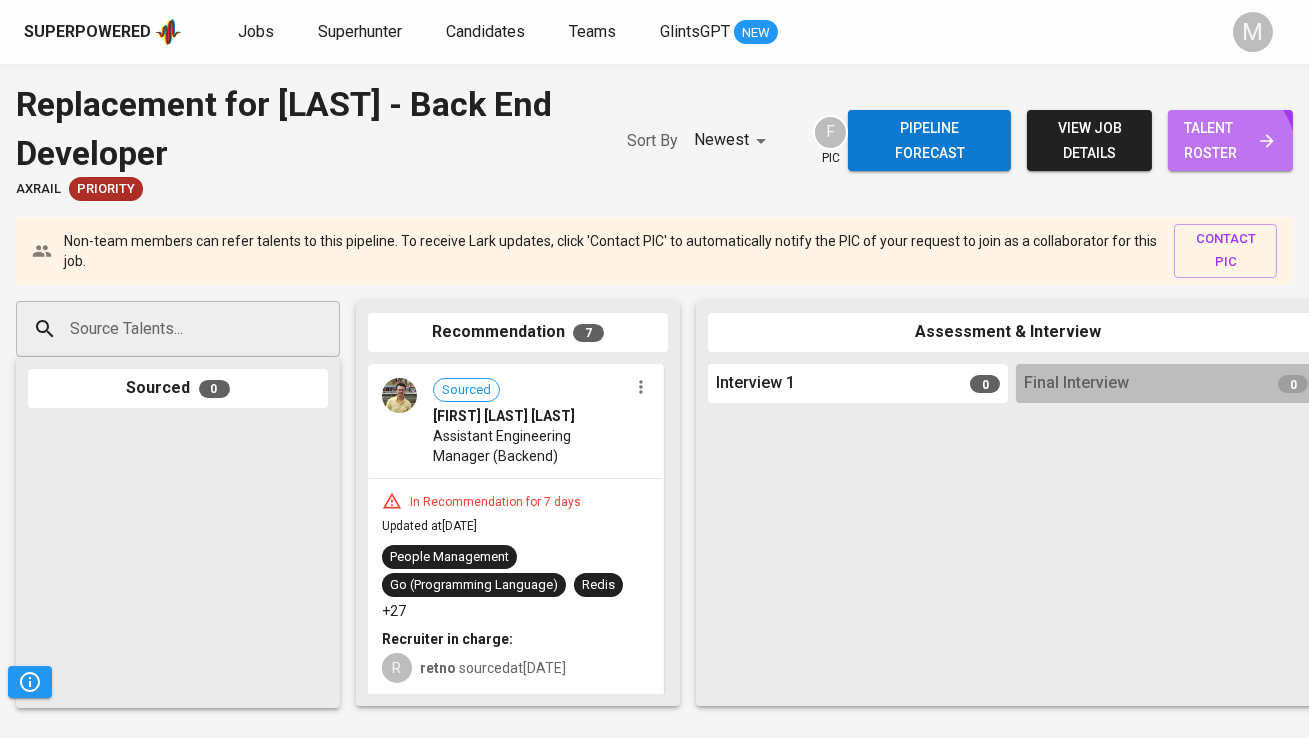 click on "talent roster" at bounding box center (1230, 140) 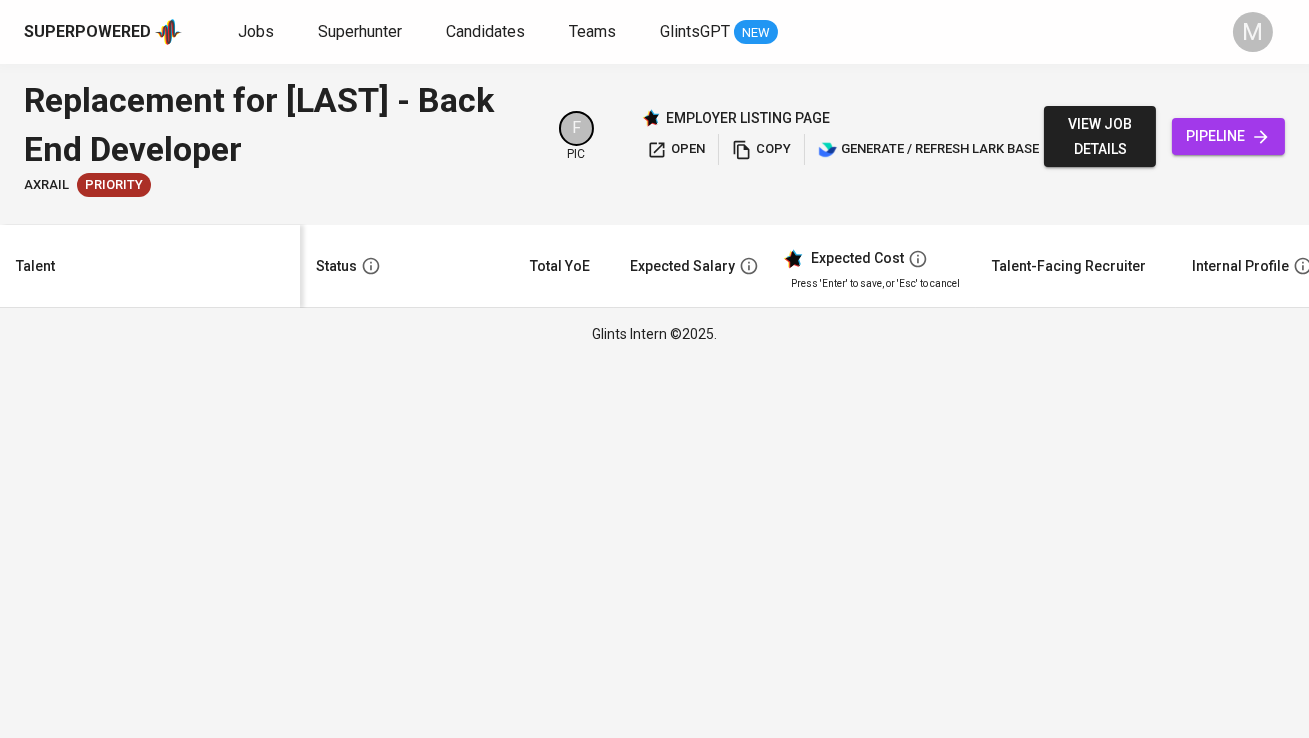 click on "view job details" at bounding box center (1100, 136) 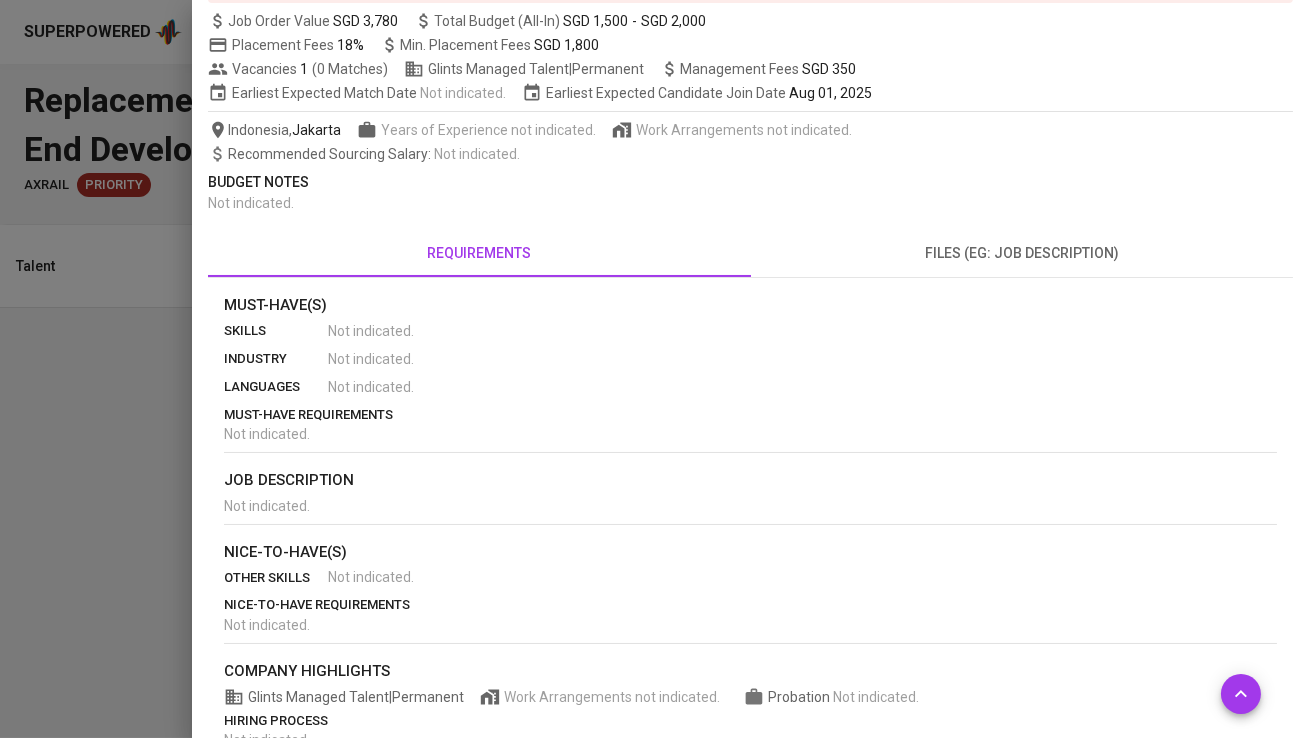 scroll, scrollTop: 0, scrollLeft: 0, axis: both 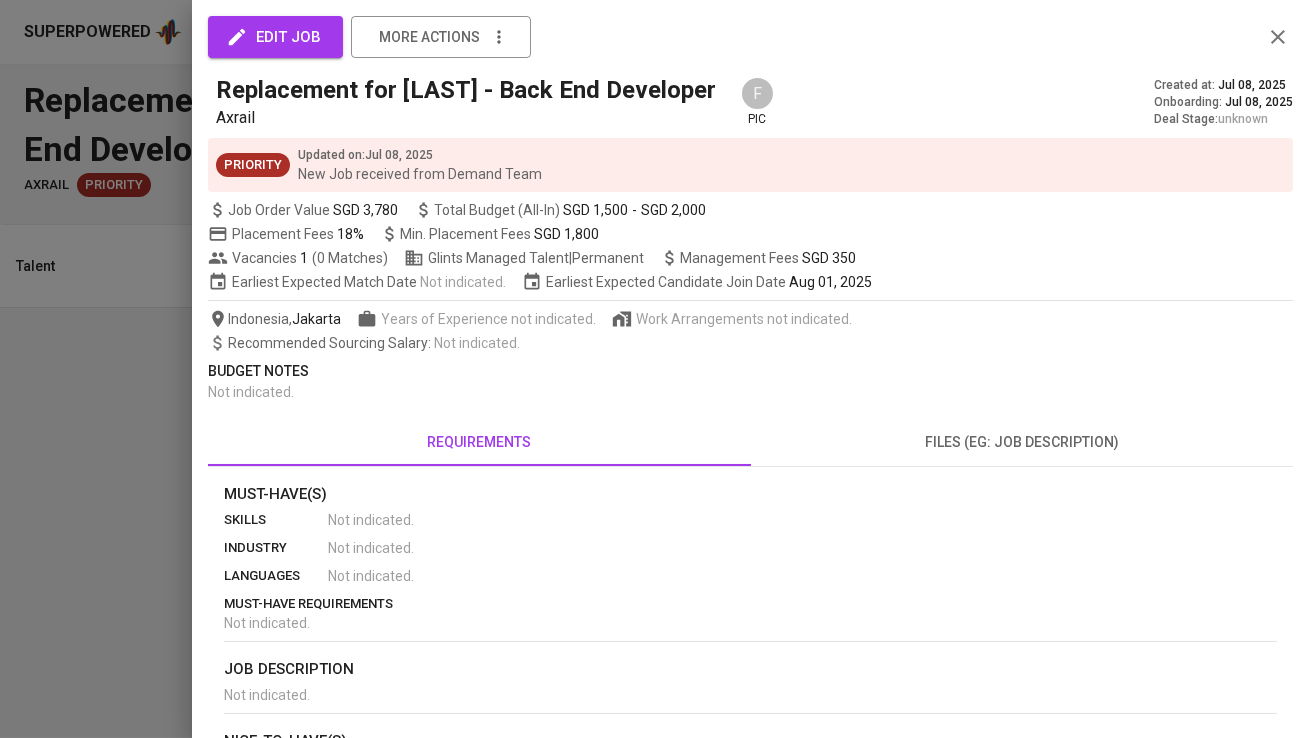 click on "files (eg: job description)" at bounding box center [1022, 442] 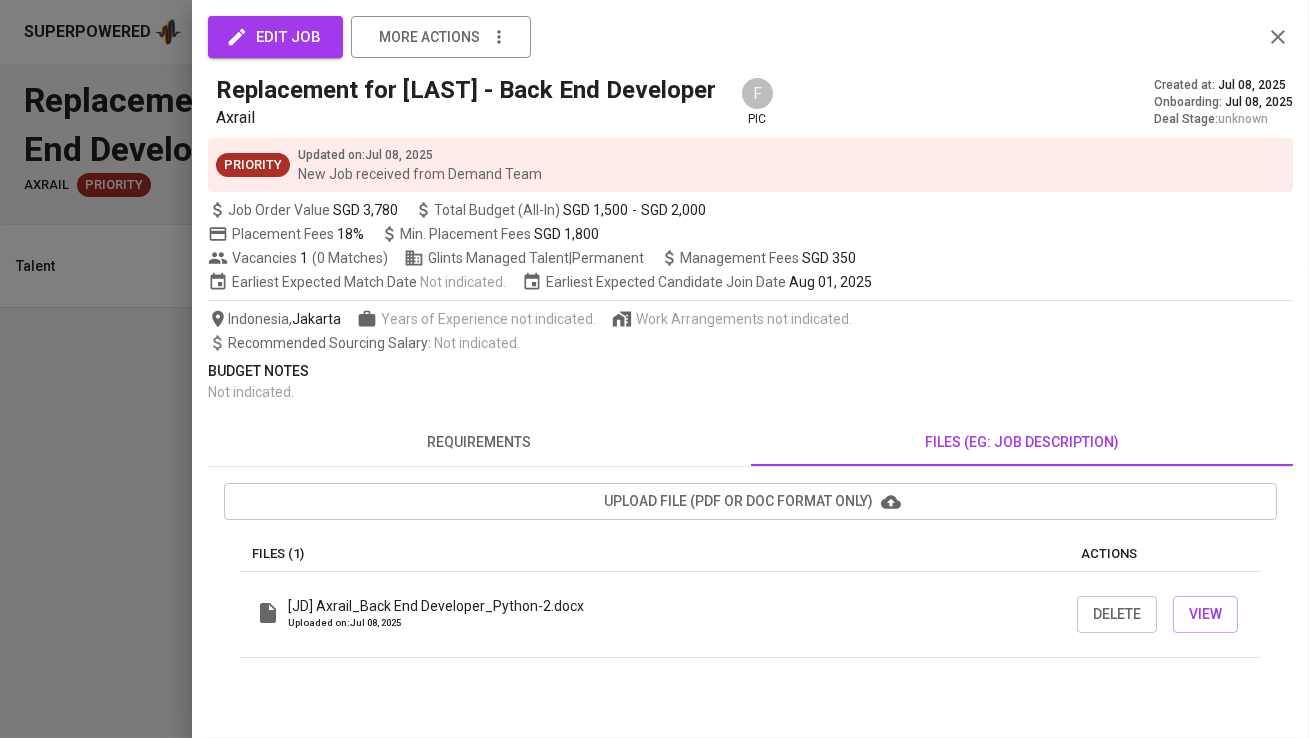 click 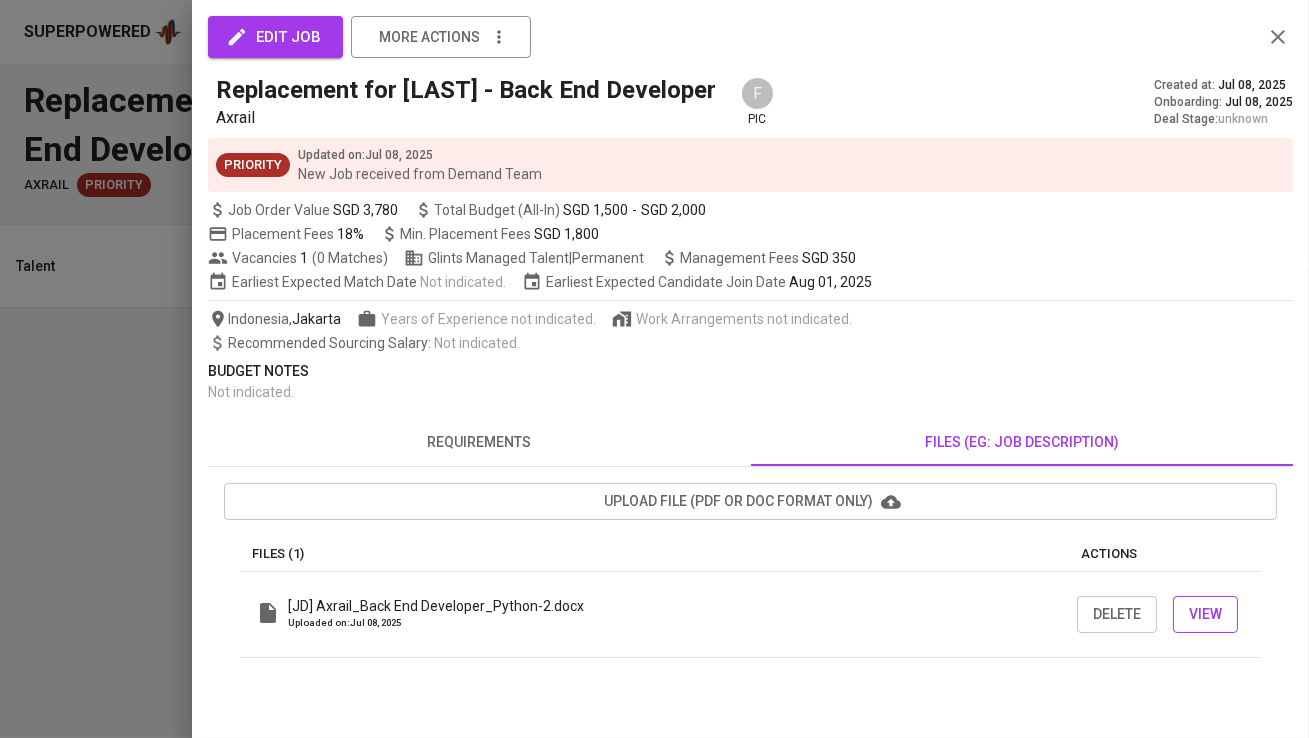 click on "View" at bounding box center [1205, 614] 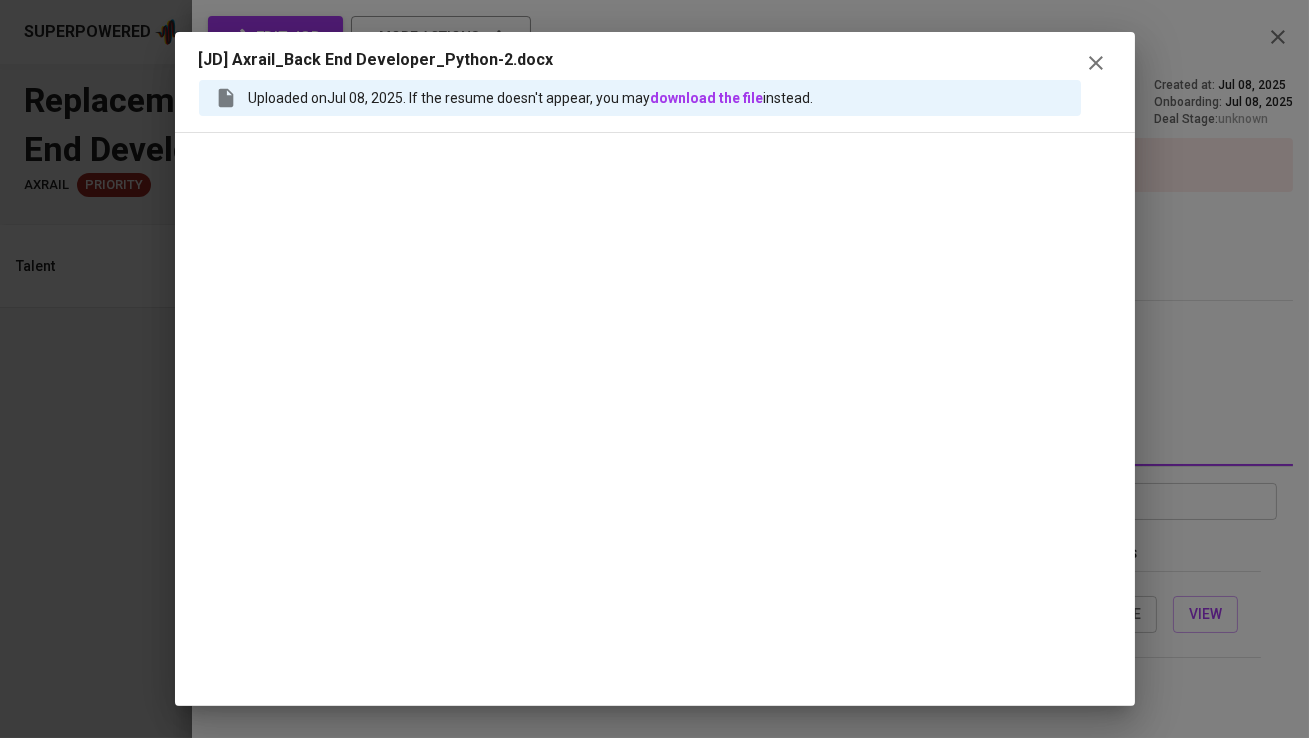 scroll, scrollTop: 59, scrollLeft: 0, axis: vertical 